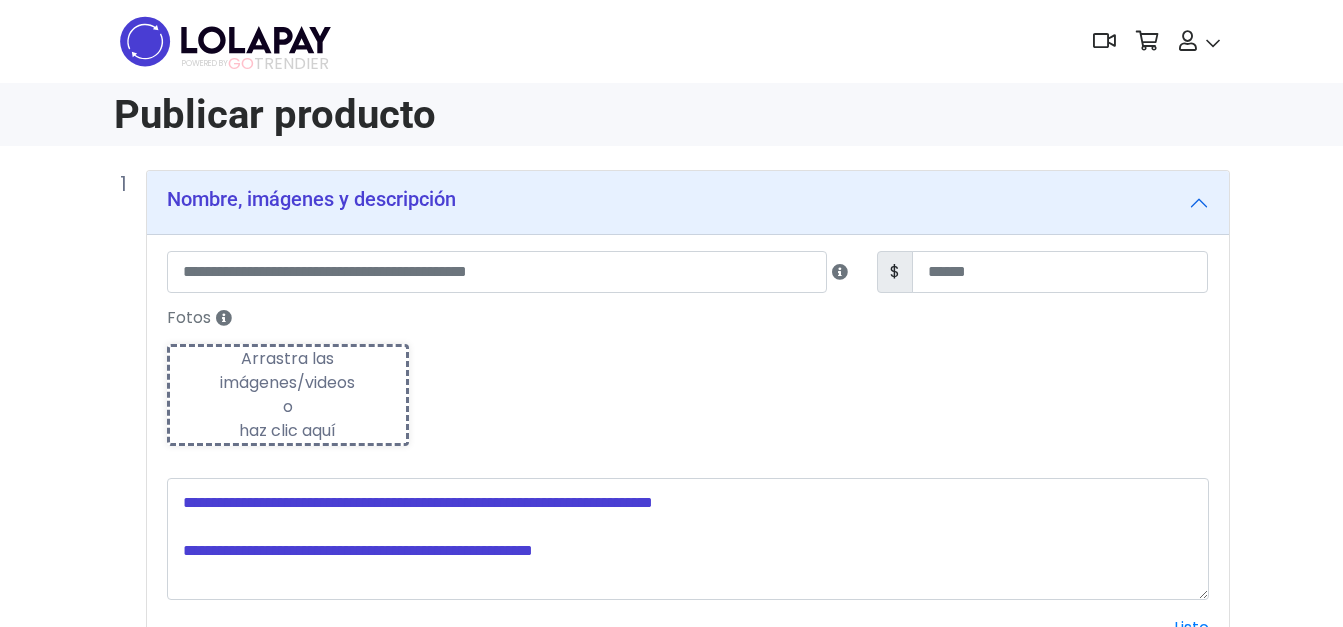 scroll, scrollTop: 0, scrollLeft: 0, axis: both 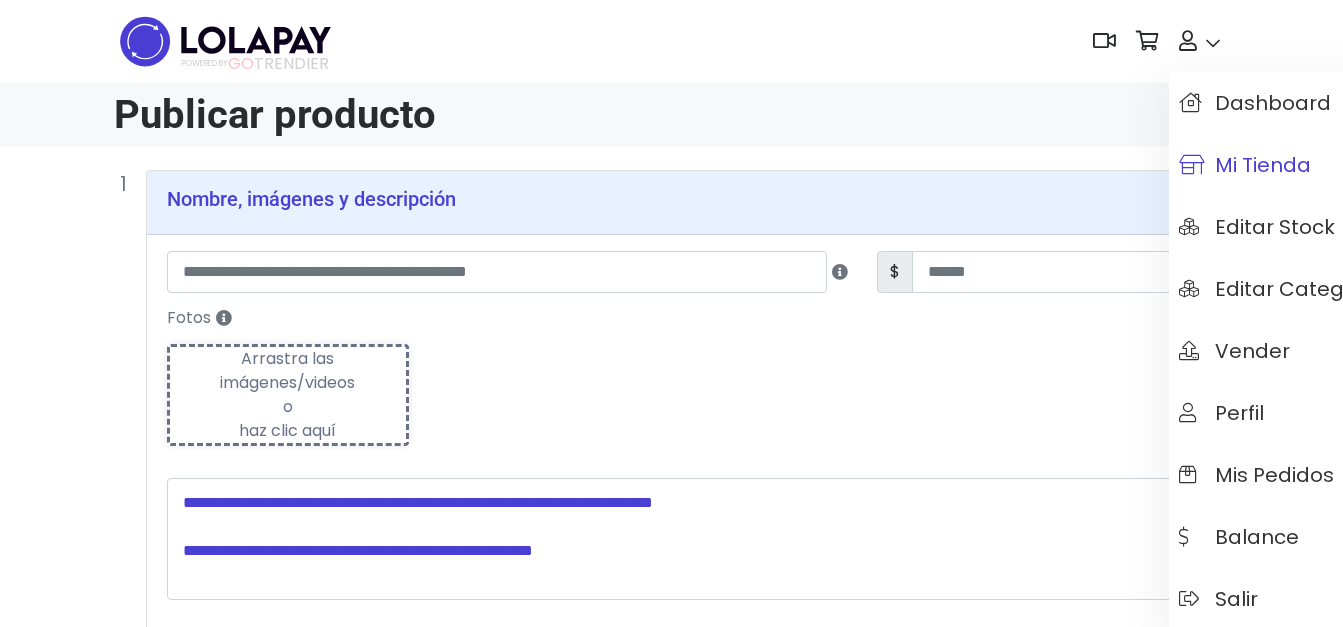 click on "Mi tienda" at bounding box center [1287, 165] 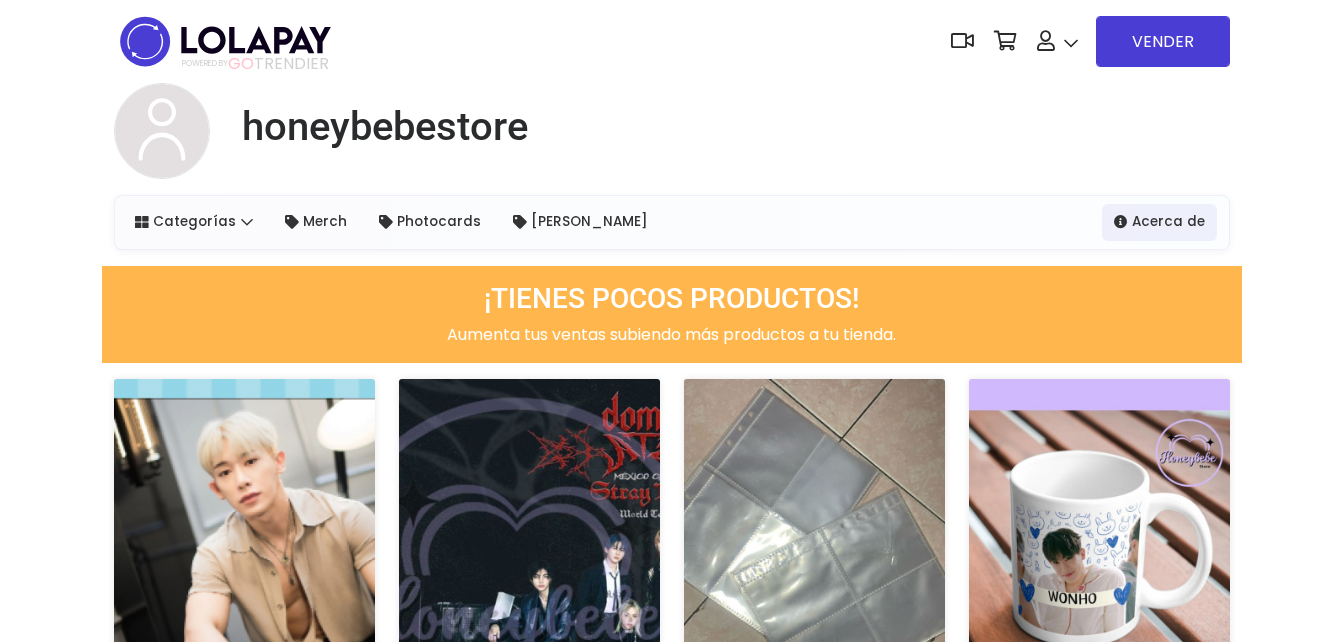 scroll, scrollTop: 0, scrollLeft: 0, axis: both 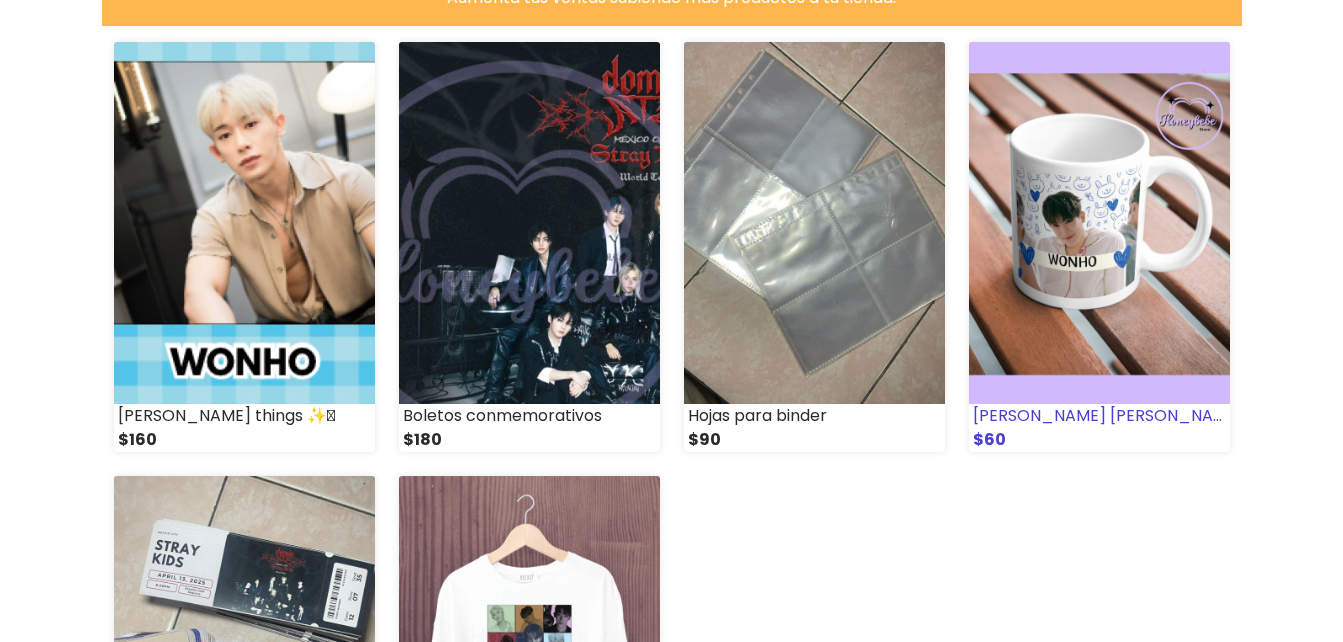 click at bounding box center (1099, 223) 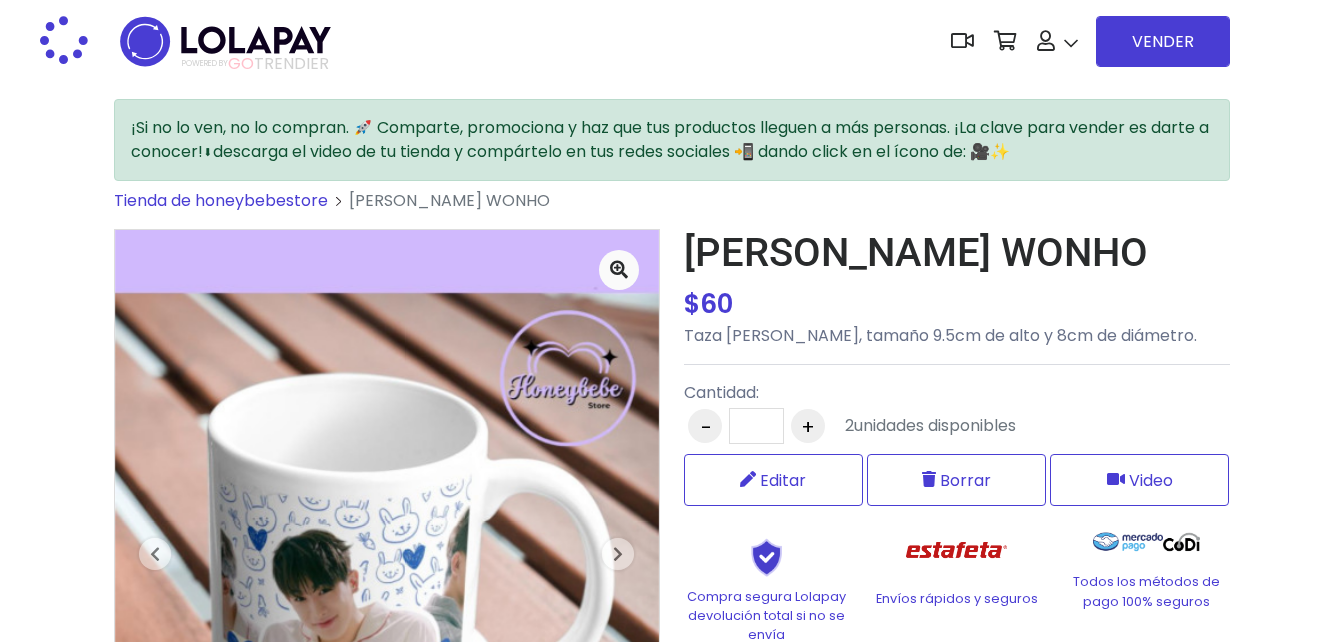 scroll, scrollTop: 0, scrollLeft: 0, axis: both 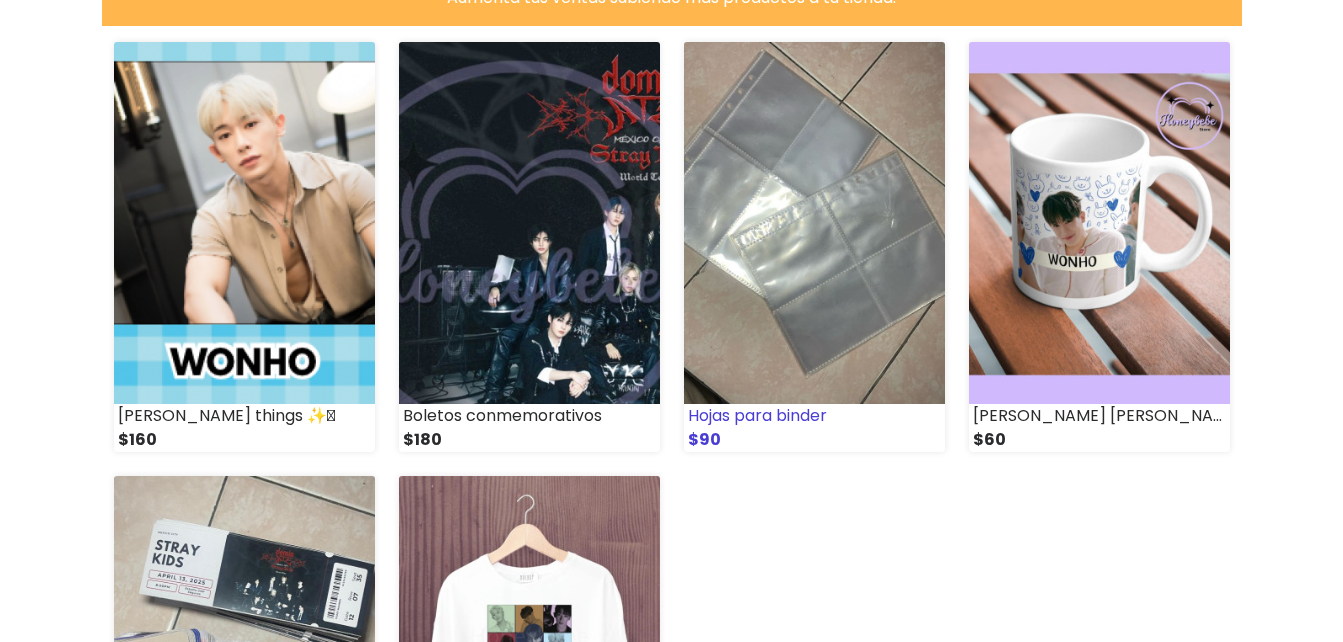 click at bounding box center (814, 223) 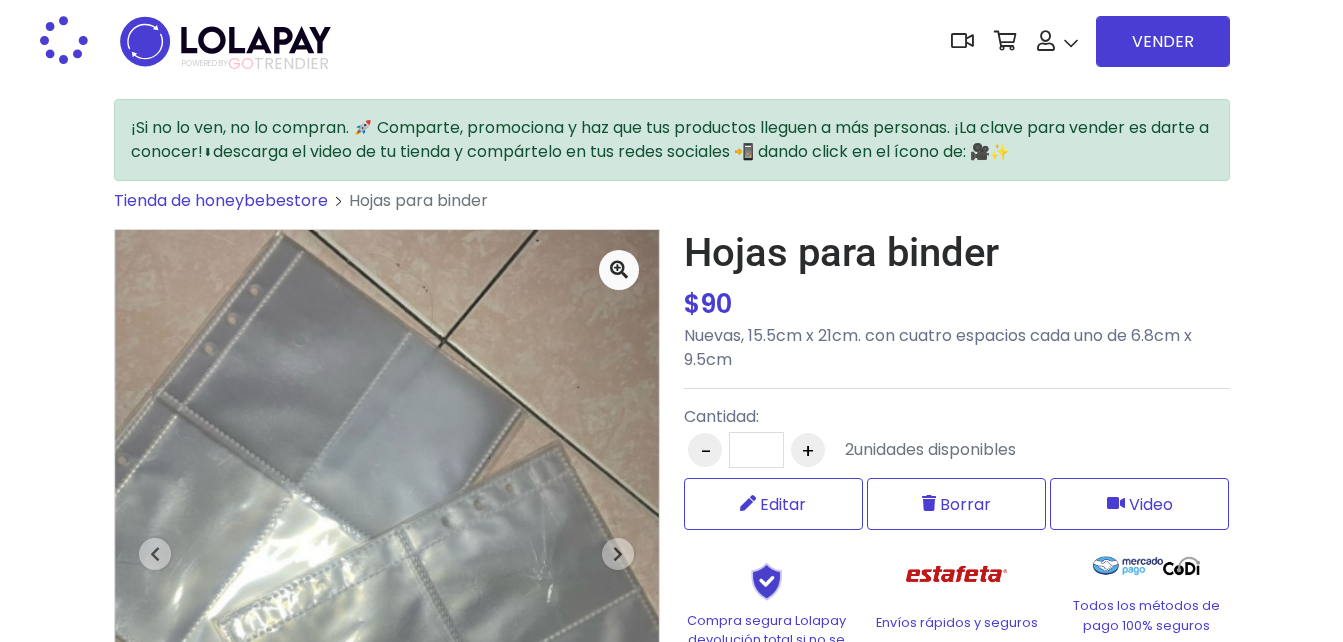 scroll, scrollTop: 0, scrollLeft: 0, axis: both 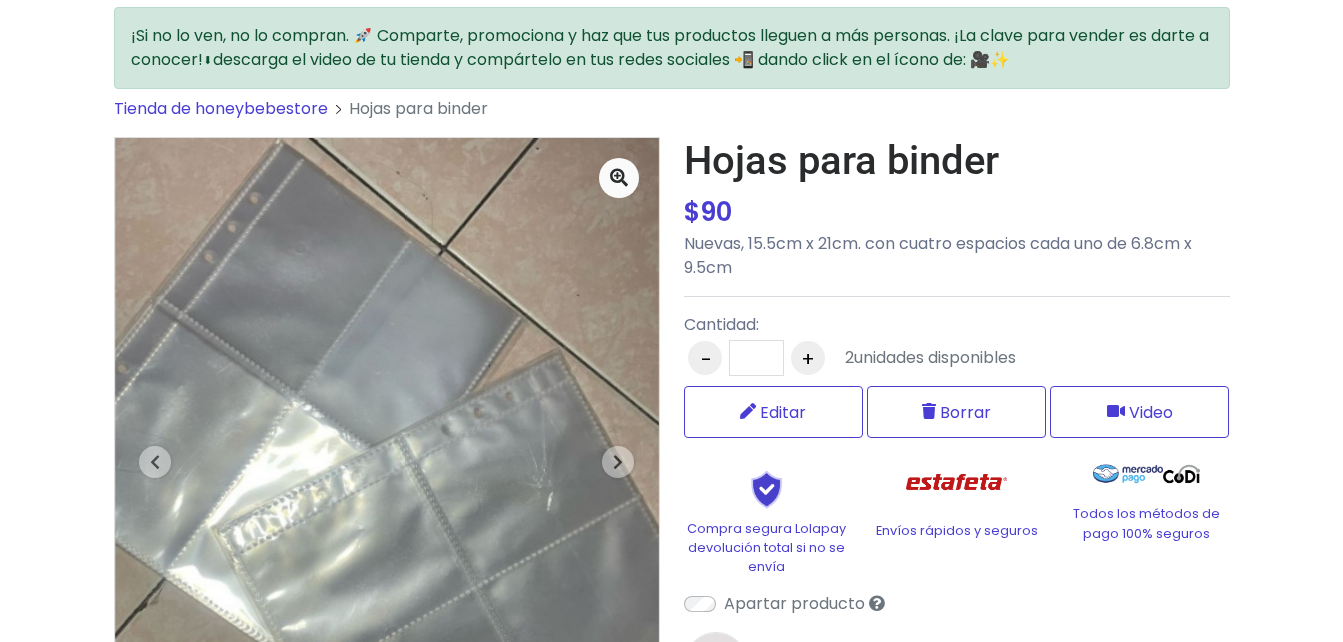 click on "*" at bounding box center (756, 358) 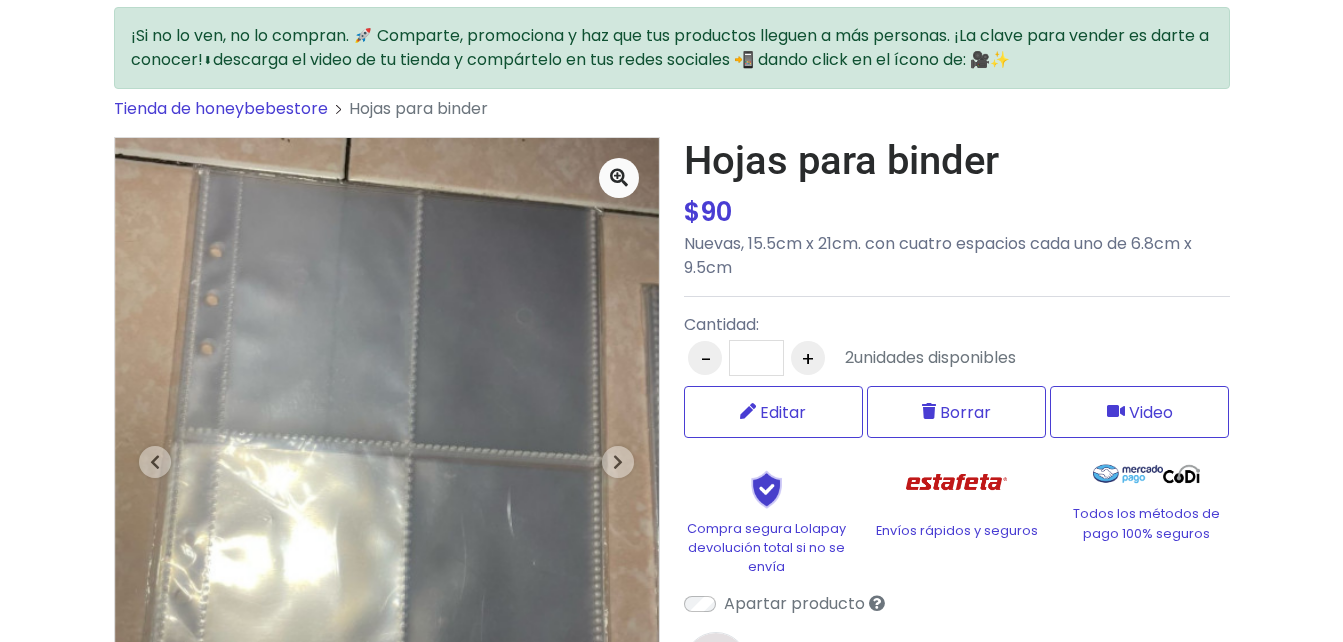 click on "+" at bounding box center (808, 358) 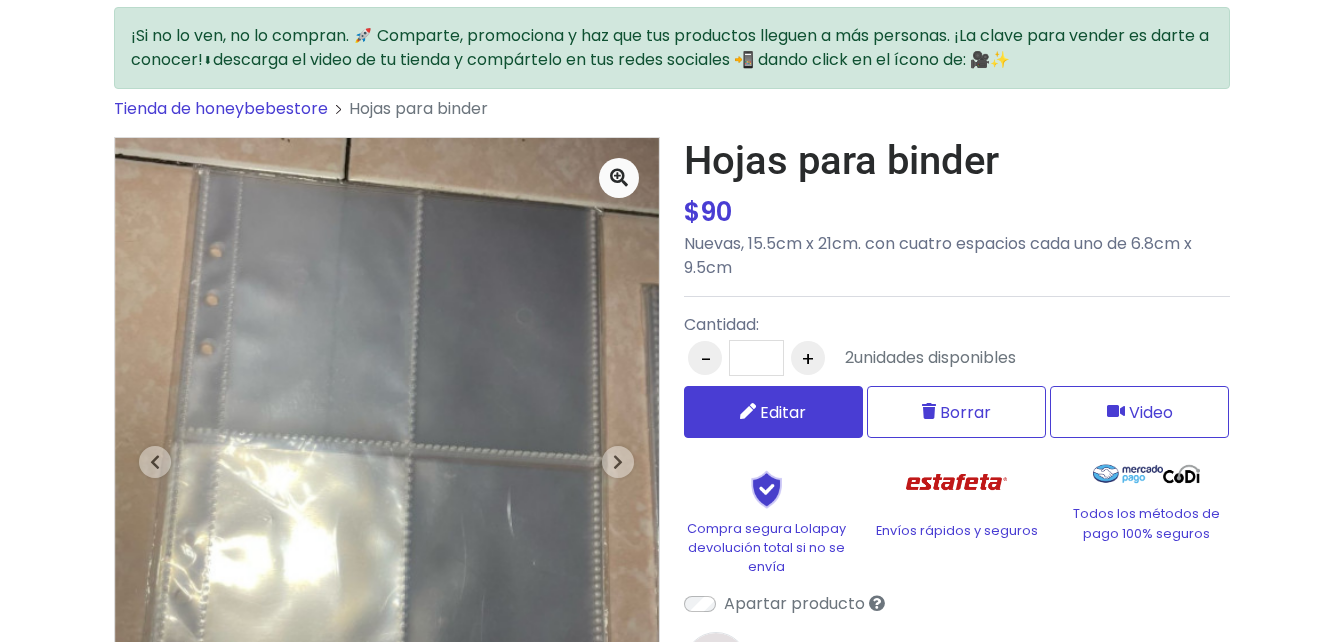 click on "Editar" at bounding box center (783, 412) 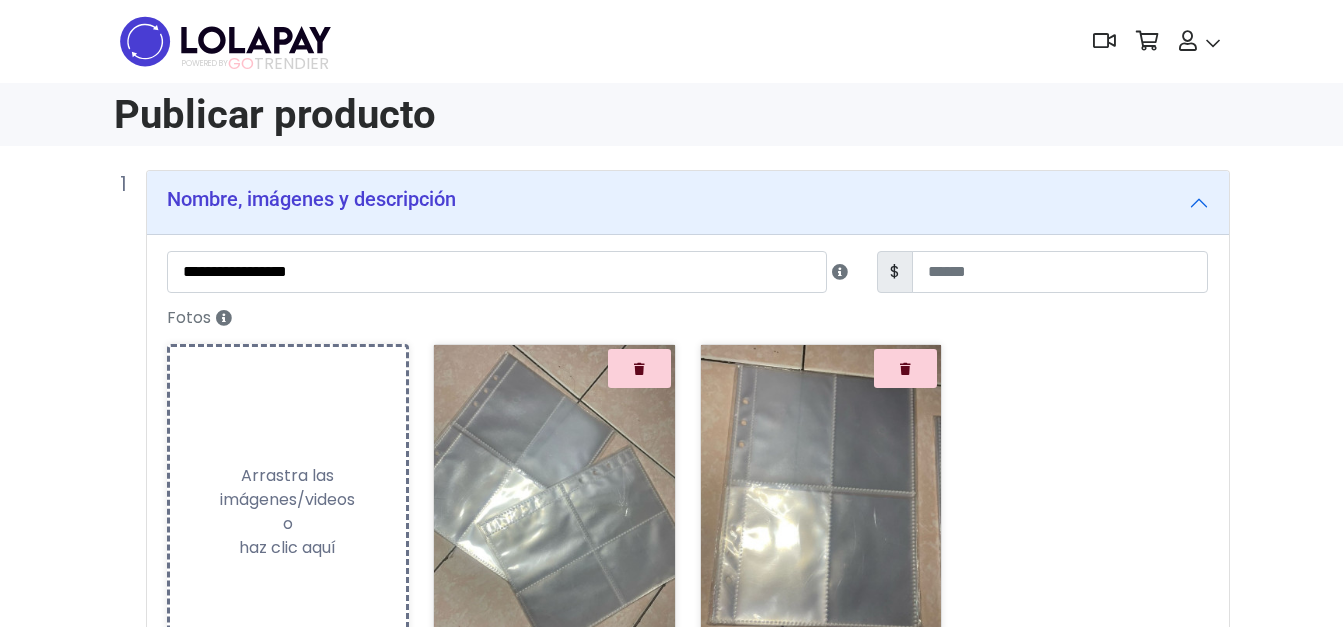 scroll, scrollTop: 0, scrollLeft: 0, axis: both 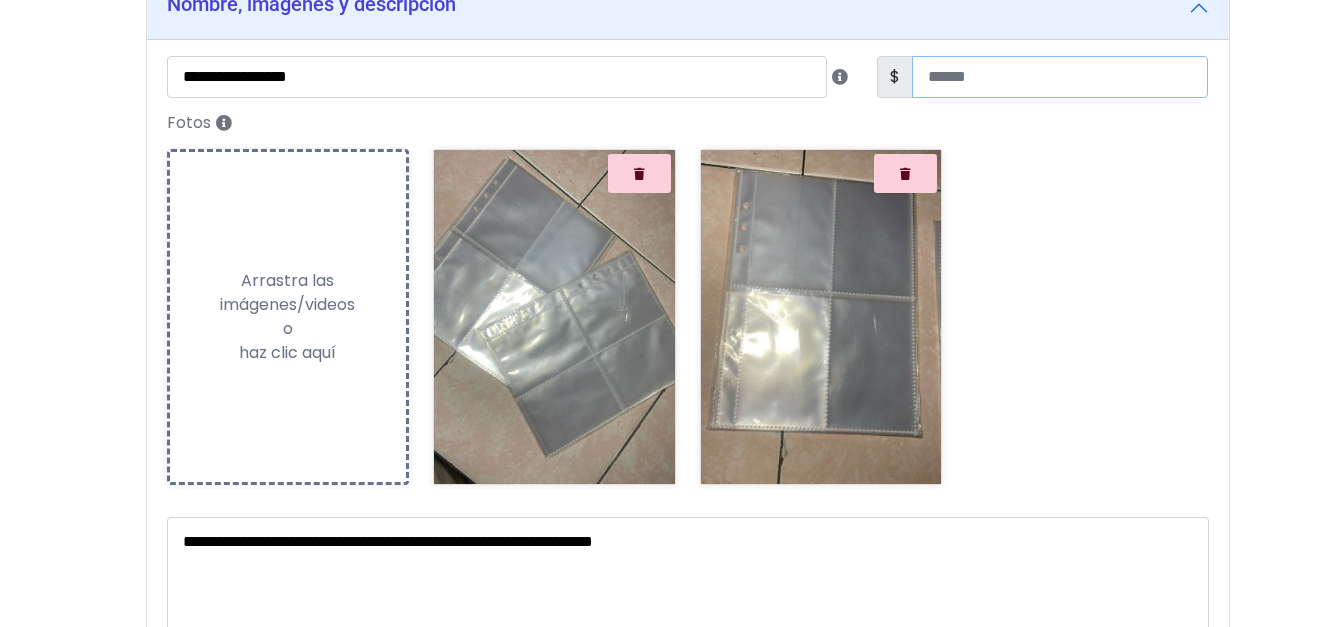 click on "**" at bounding box center (1060, 77) 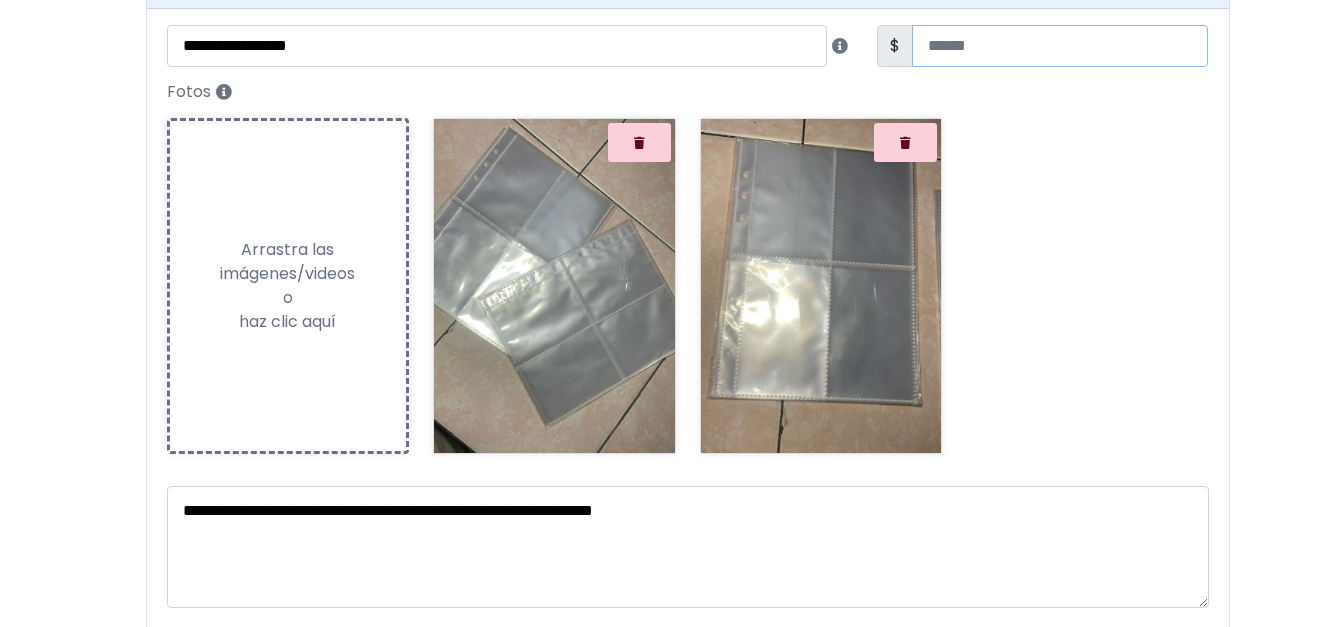 scroll, scrollTop: 193, scrollLeft: 0, axis: vertical 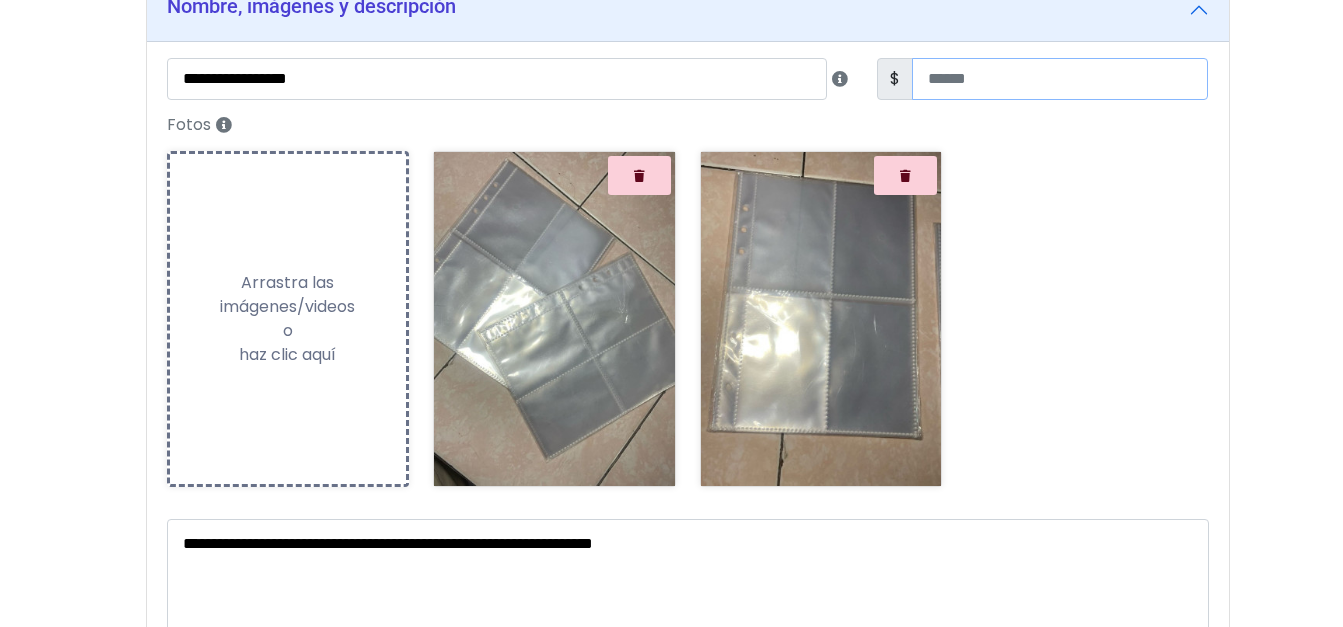 click on "**" at bounding box center (1060, 79) 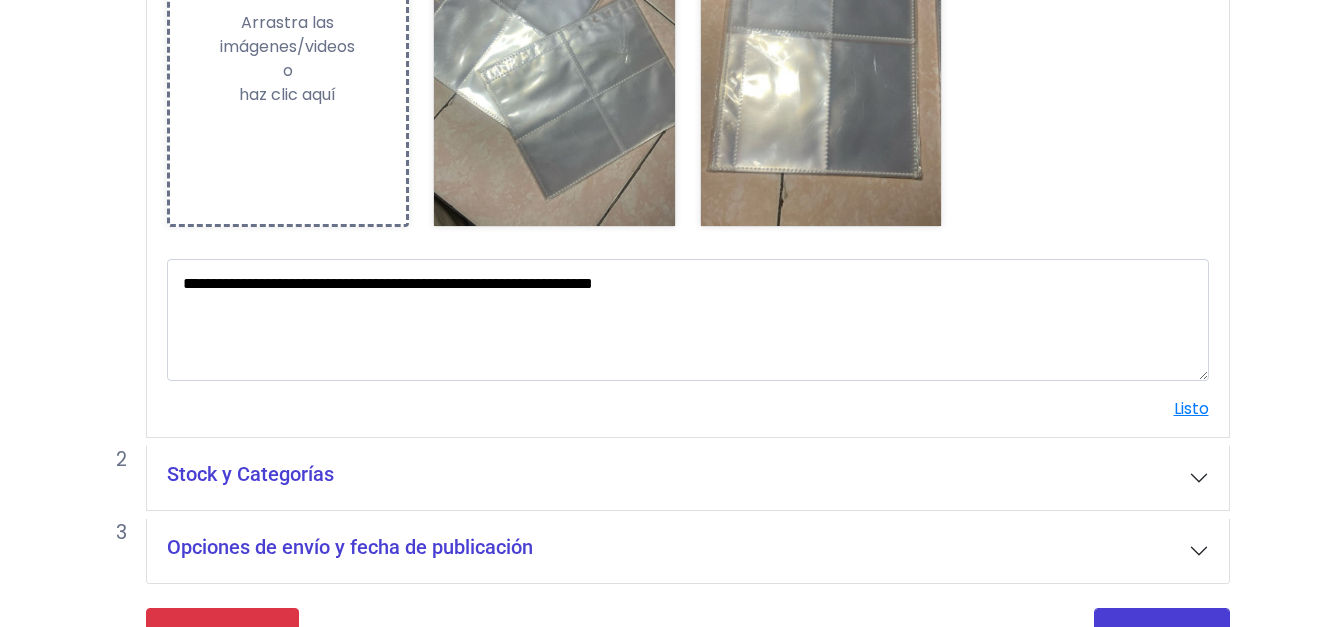 scroll, scrollTop: 502, scrollLeft: 0, axis: vertical 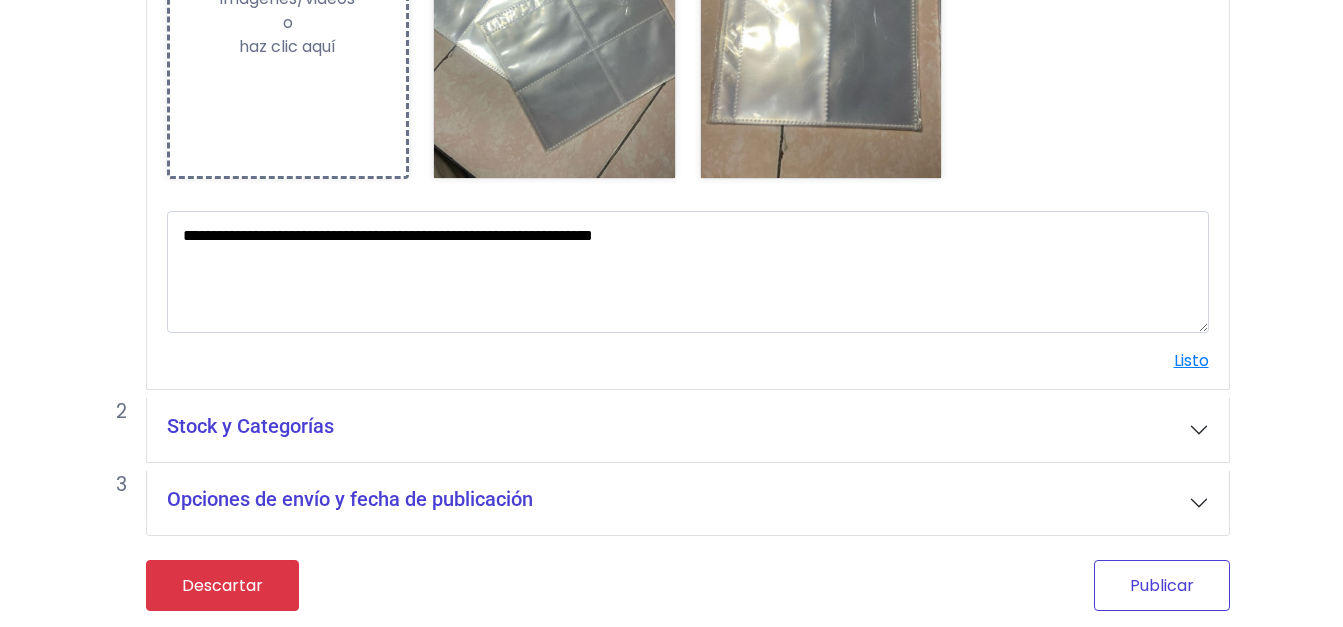 type on "**" 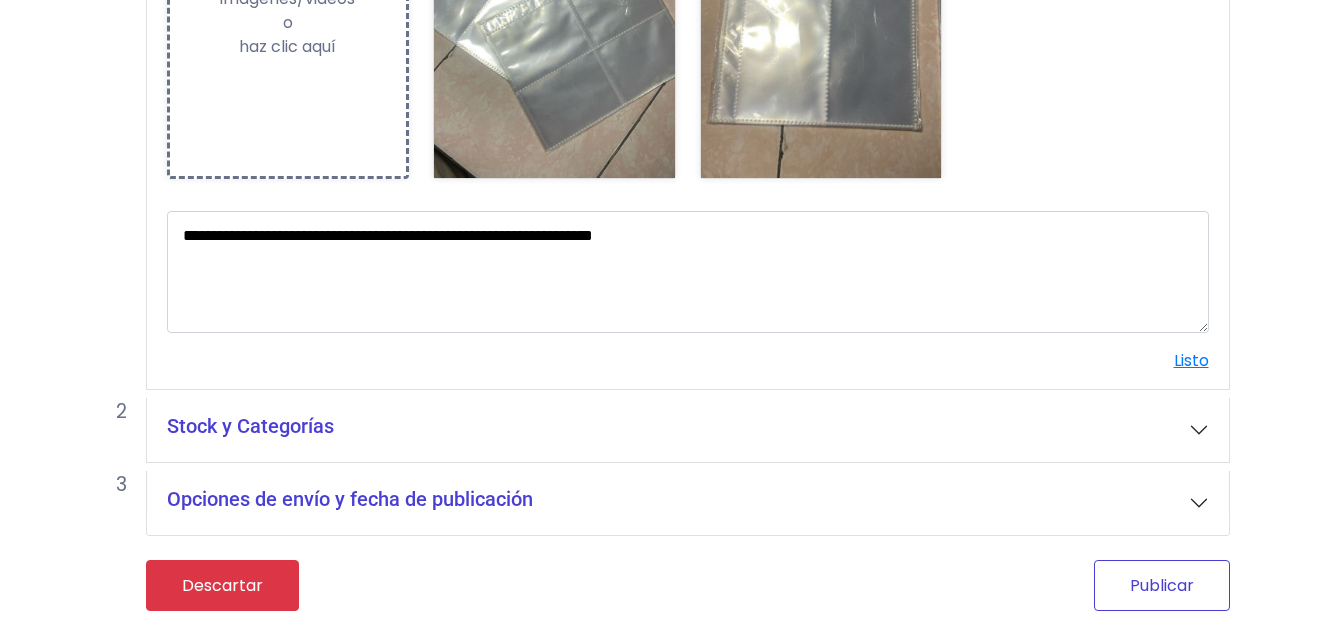 click on "Publicar" at bounding box center (1162, 585) 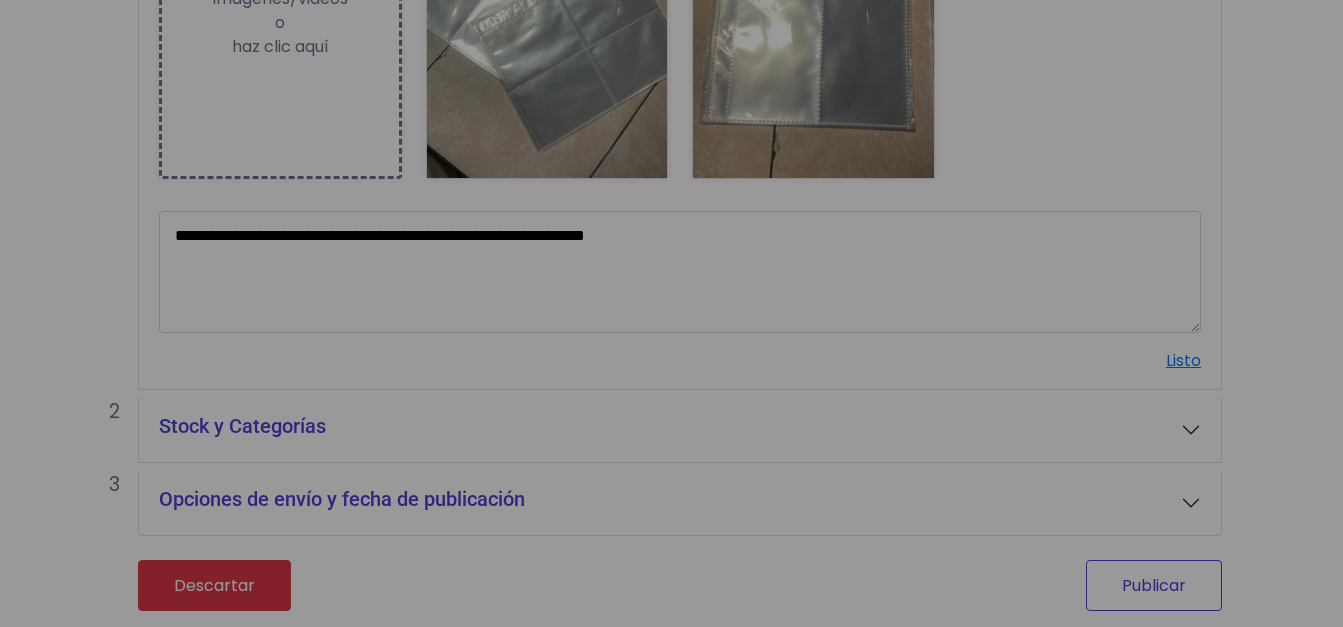 scroll, scrollTop: 487, scrollLeft: 0, axis: vertical 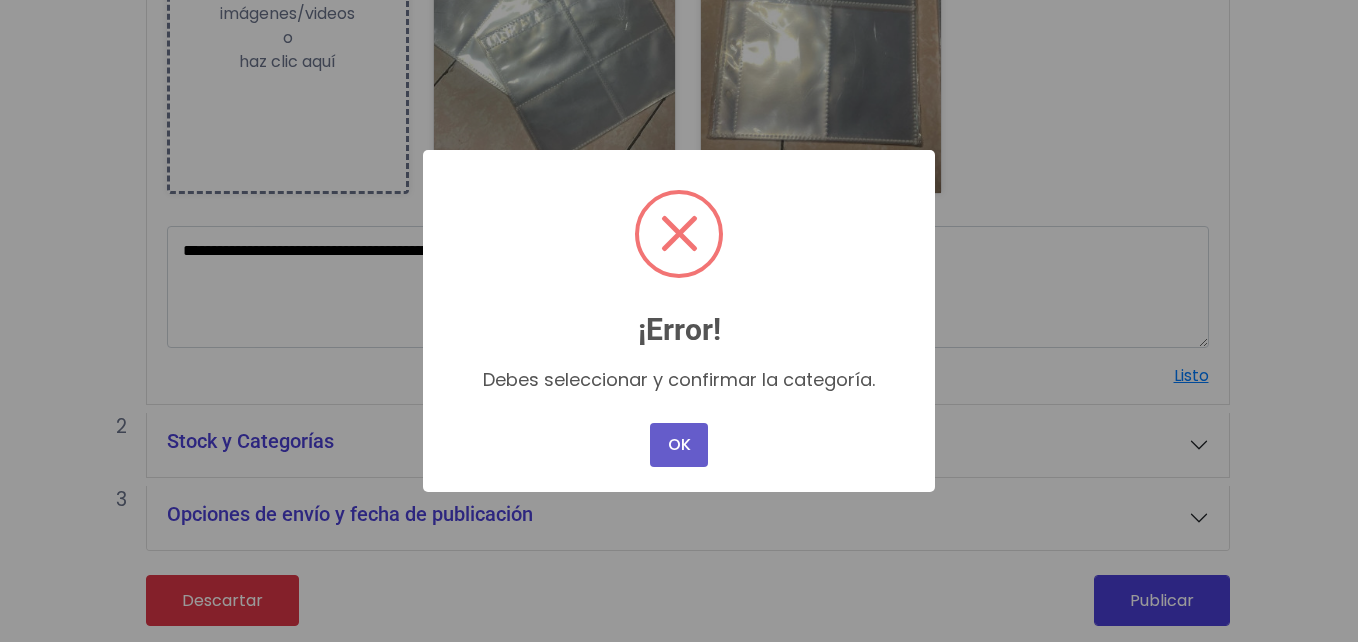 click on "OK" at bounding box center (679, 445) 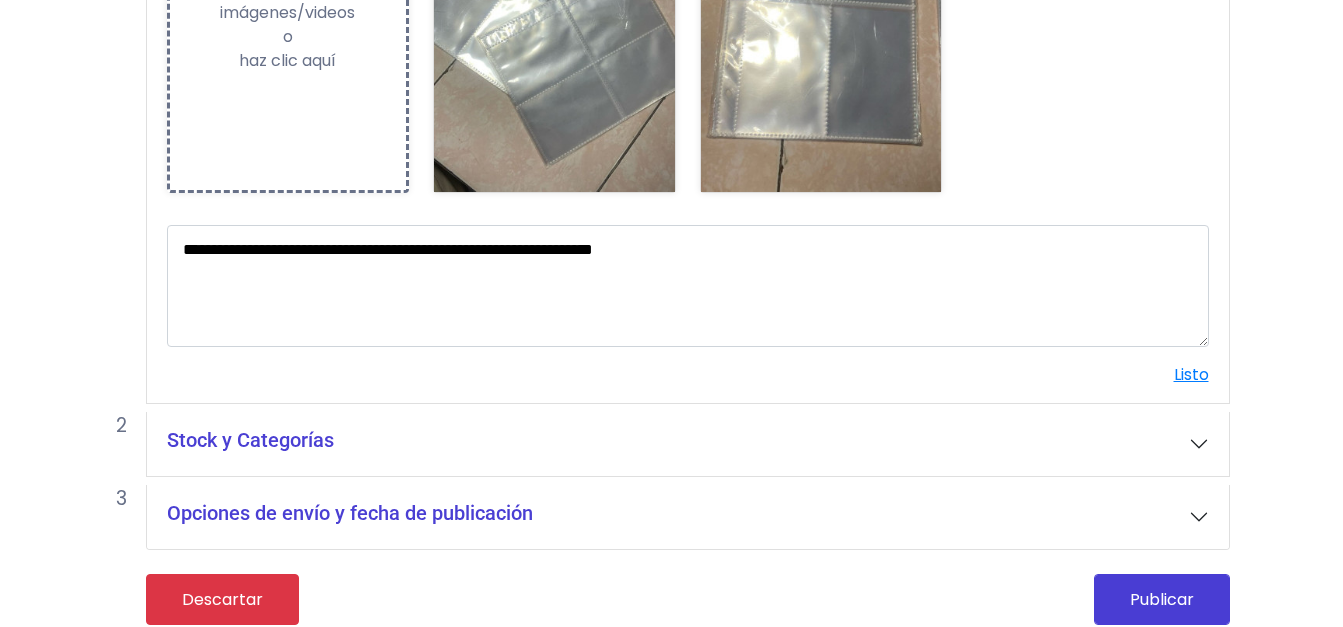 click on "Stock y Categorías" at bounding box center (688, 444) 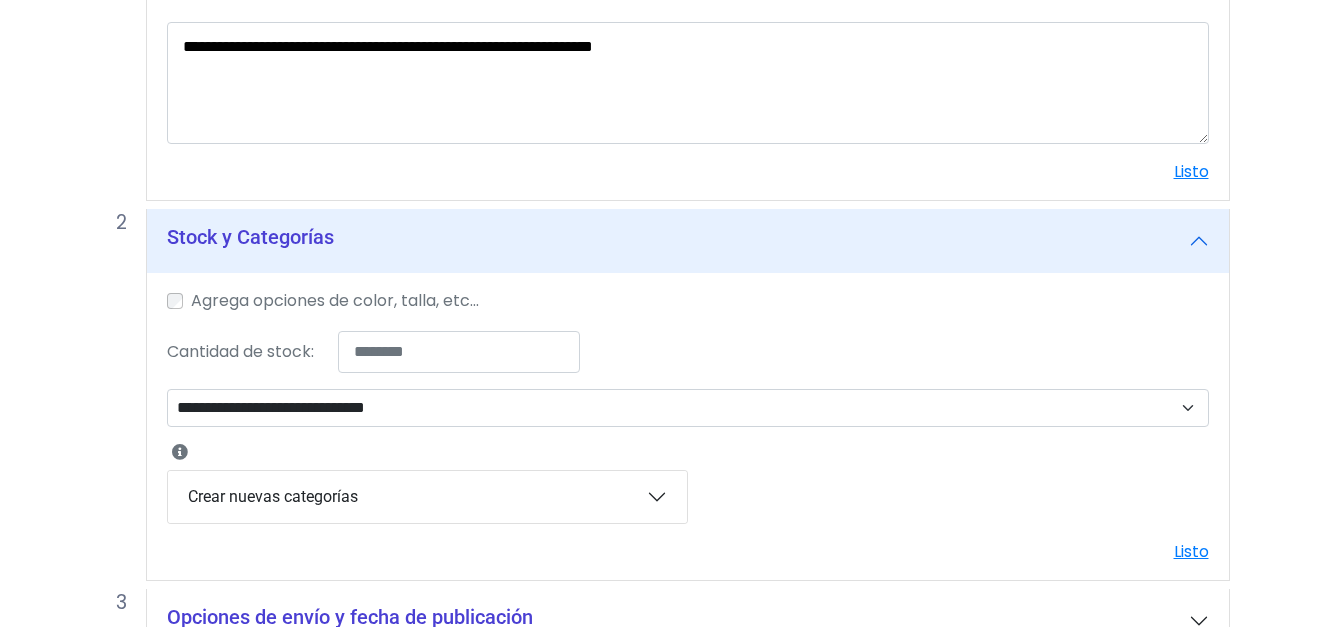 scroll, scrollTop: 742, scrollLeft: 0, axis: vertical 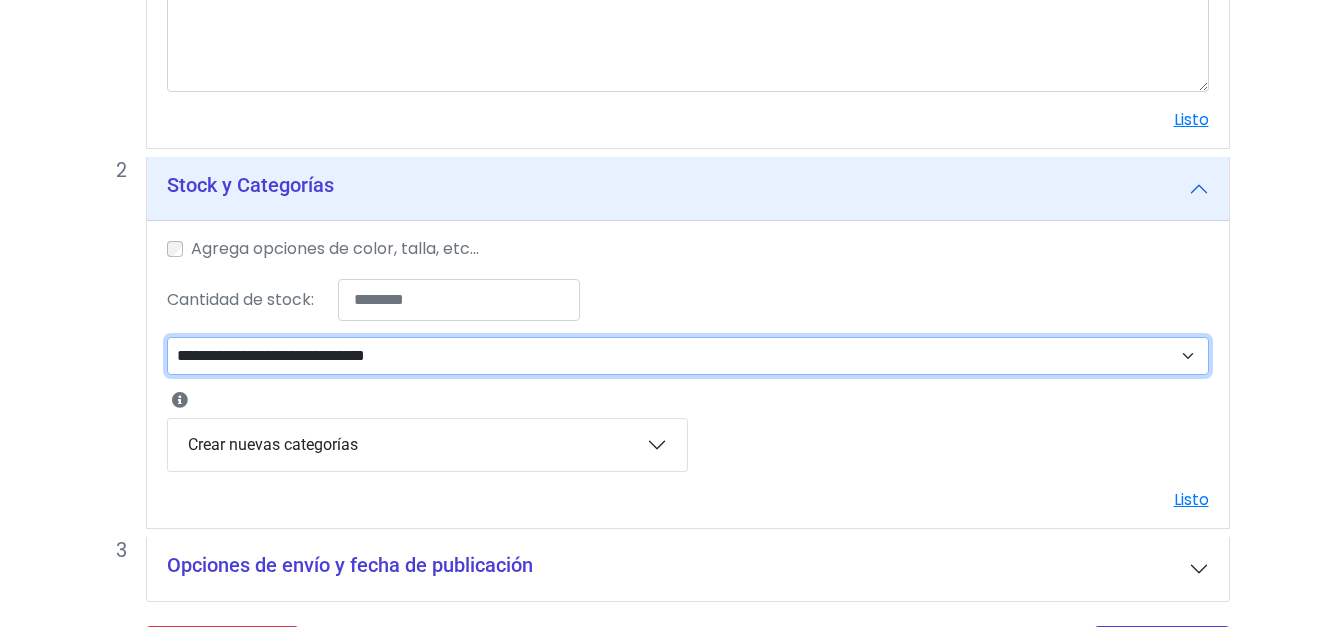 click on "**********" at bounding box center (688, 356) 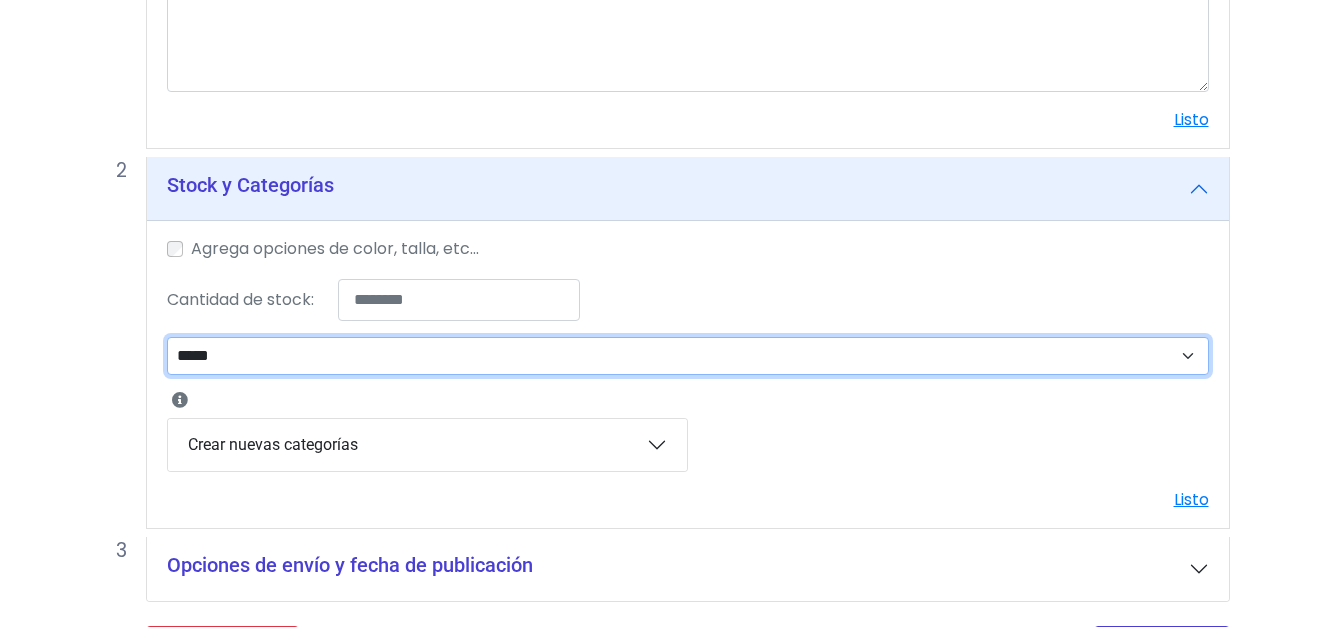 click on "**********" at bounding box center [688, 356] 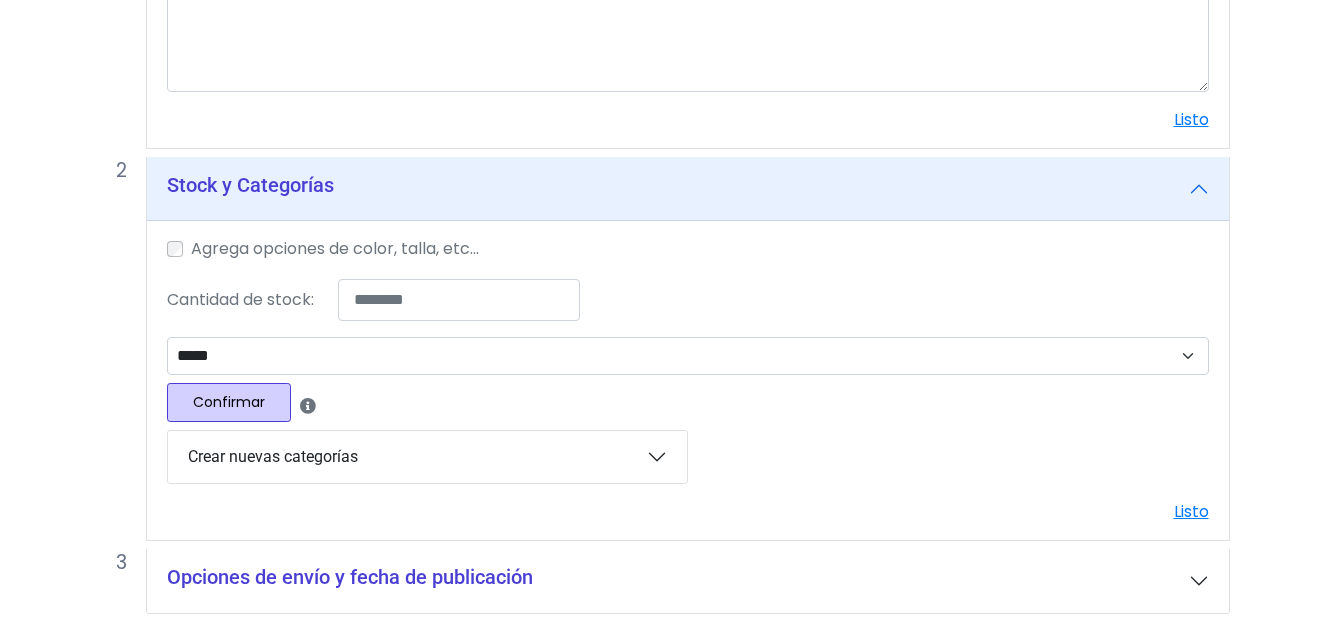 click on "**********" at bounding box center [688, 383] 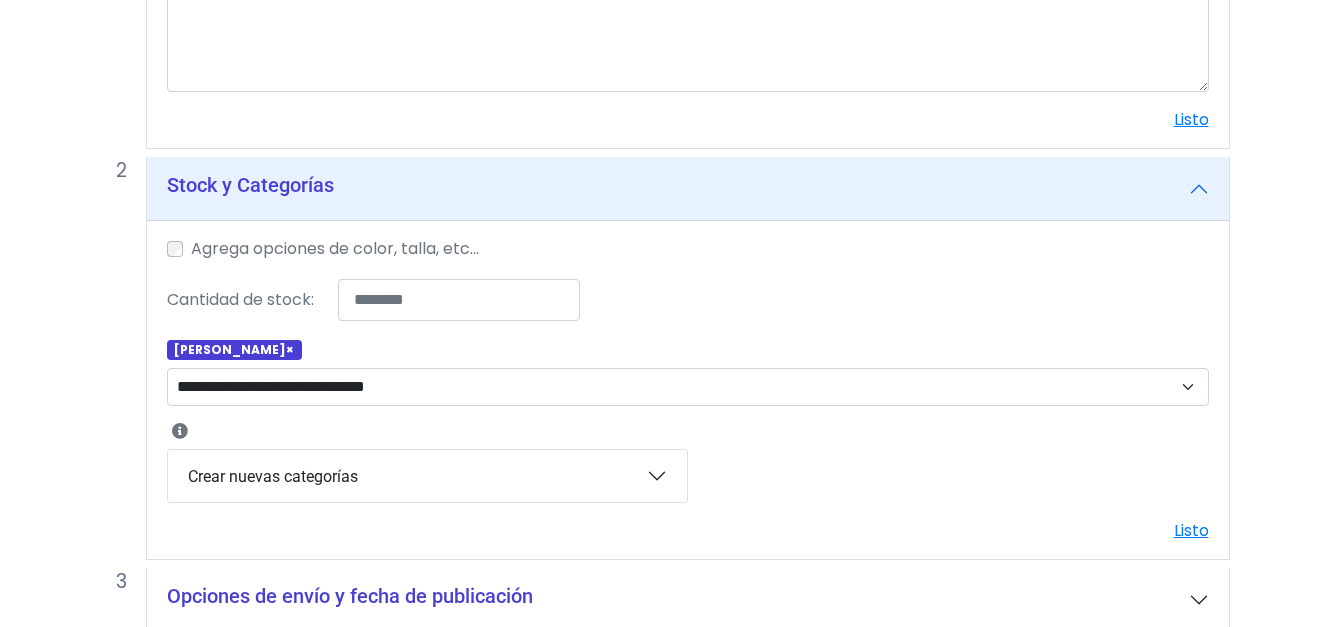 click on "Crear nuevas categorías" at bounding box center [427, 476] 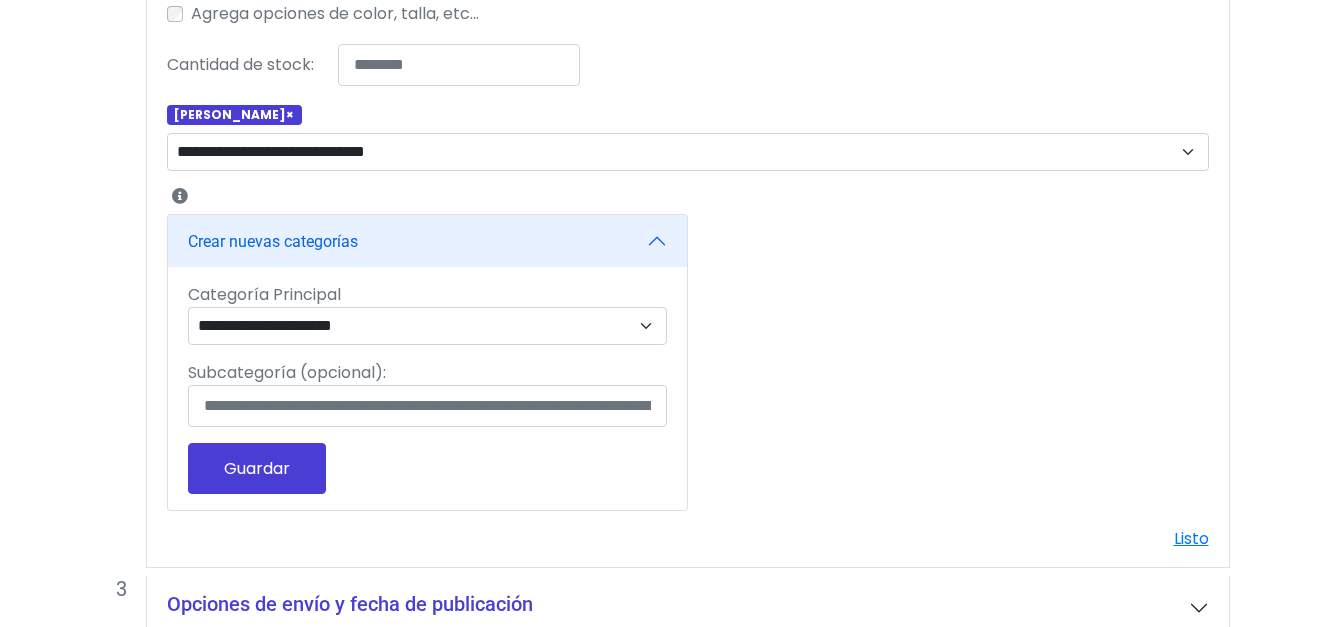scroll, scrollTop: 1001, scrollLeft: 0, axis: vertical 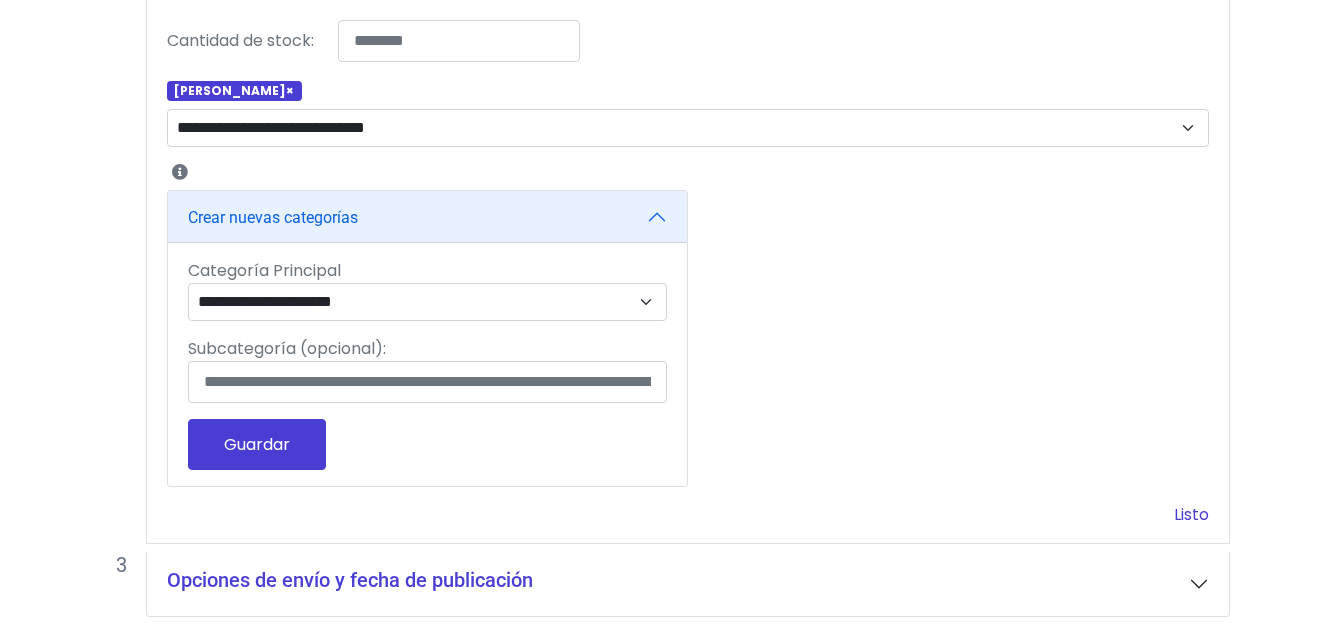 click on "Listo" at bounding box center [1191, 514] 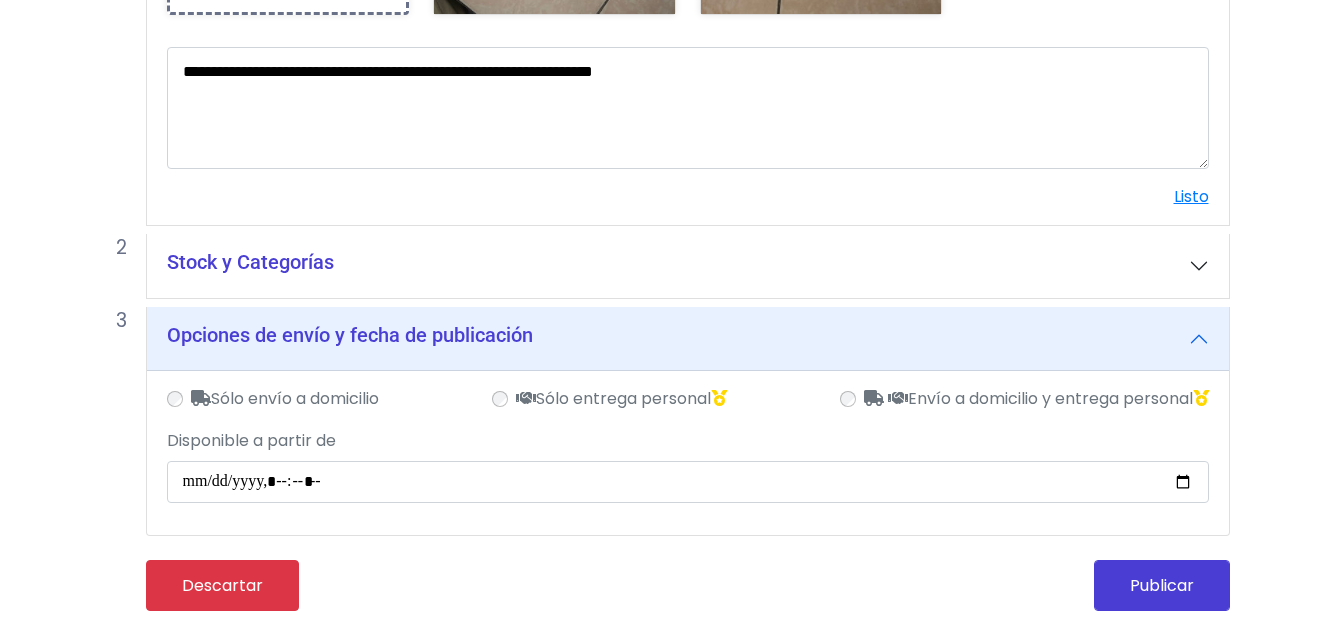scroll, scrollTop: 666, scrollLeft: 0, axis: vertical 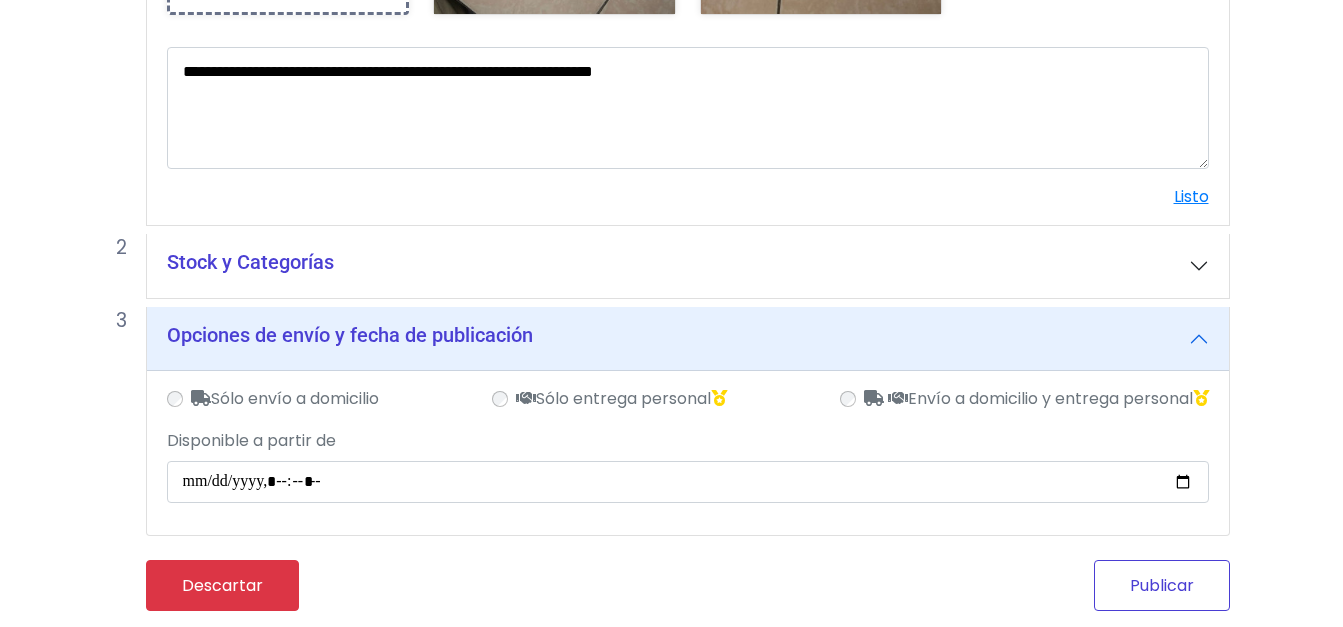 click on "Publicar" at bounding box center (1162, 585) 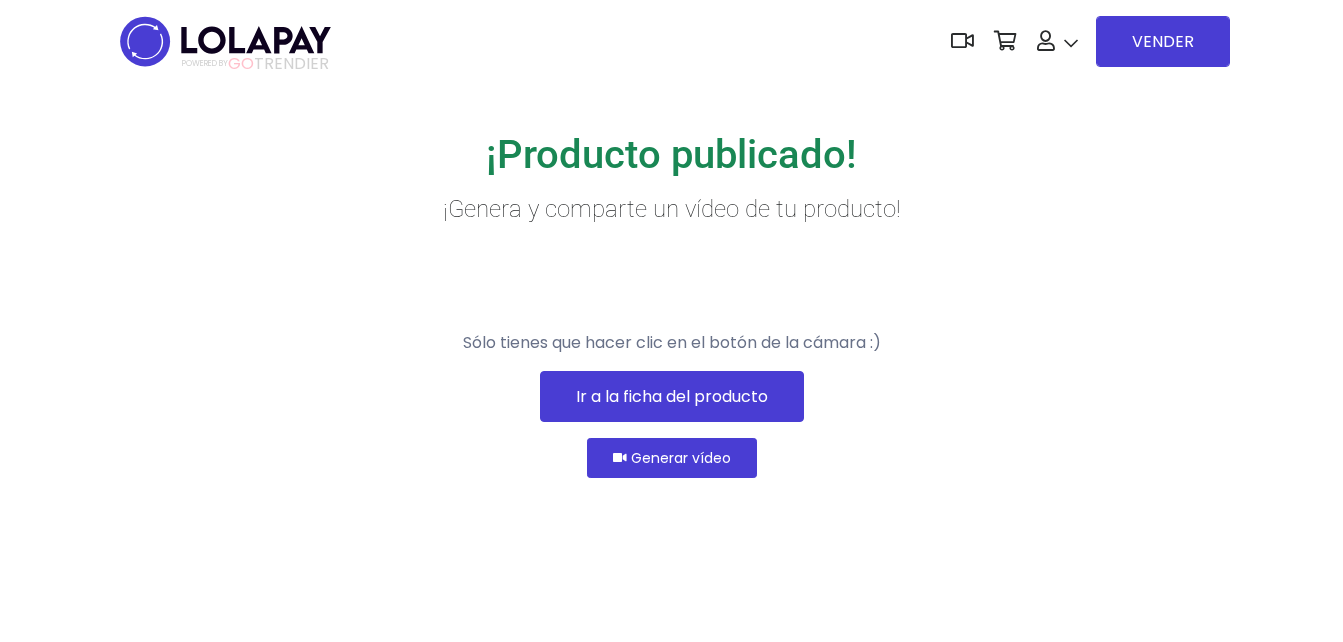 scroll, scrollTop: 0, scrollLeft: 0, axis: both 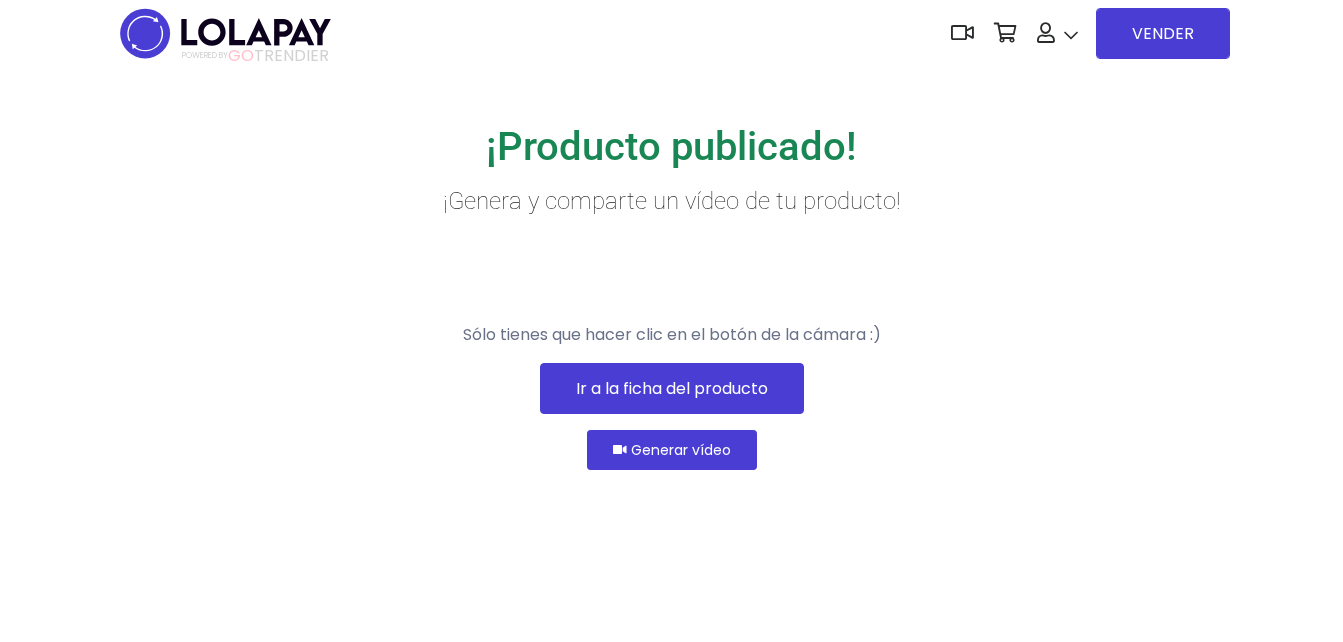 click on "Ir a la ficha del producto" at bounding box center (672, 388) 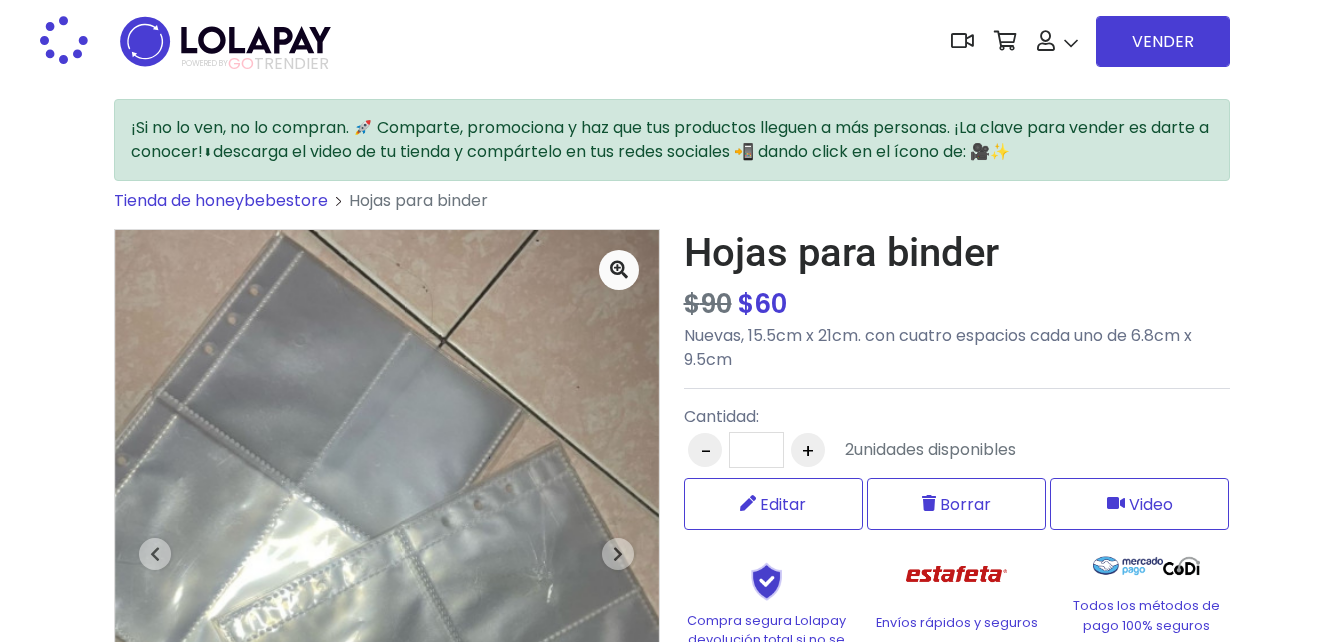 scroll, scrollTop: 0, scrollLeft: 0, axis: both 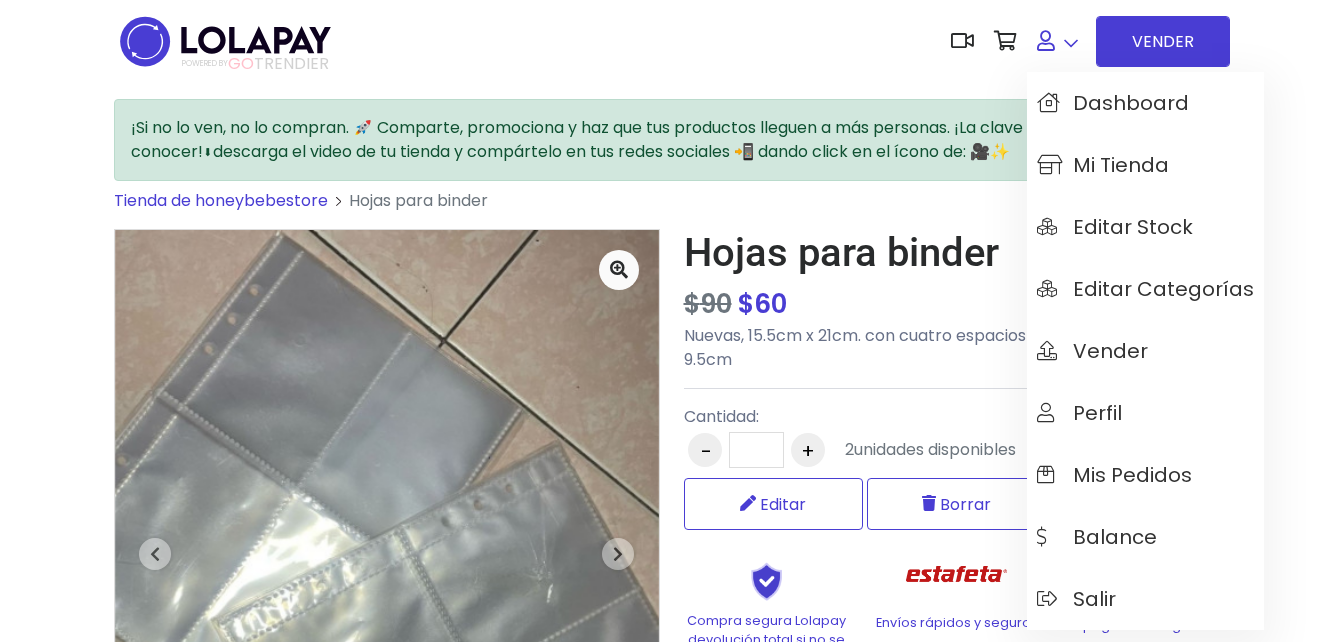 click at bounding box center (1046, 41) 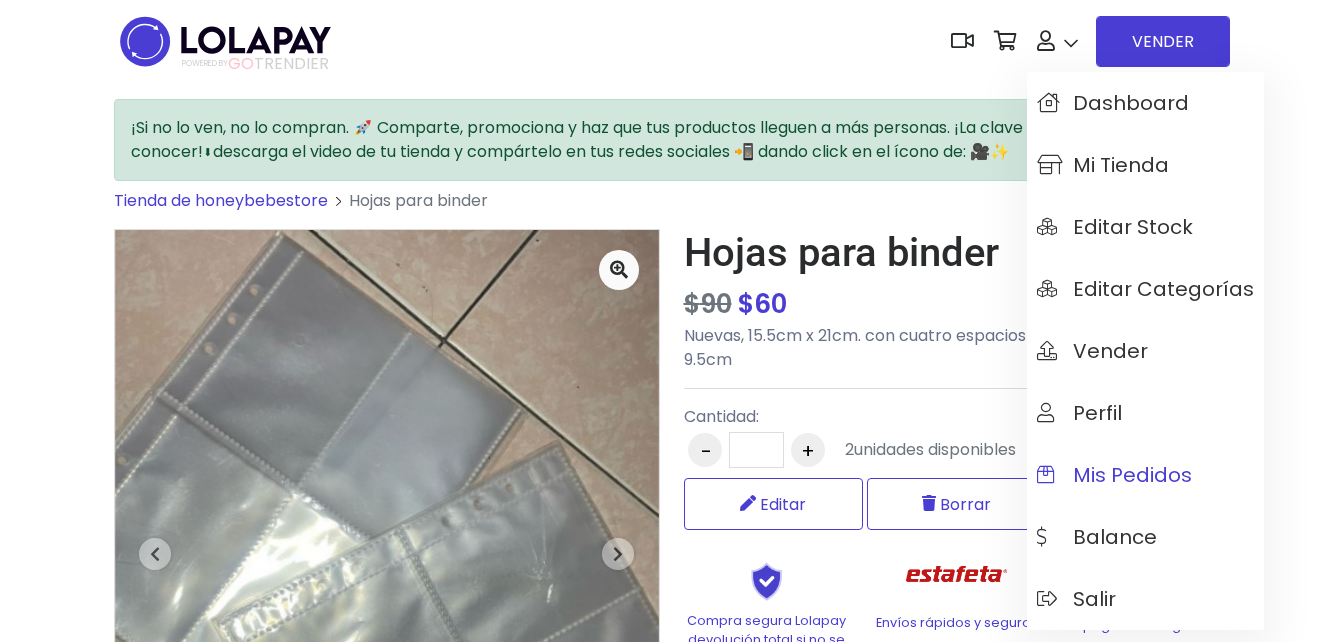 click on "Mis pedidos" at bounding box center (1114, 475) 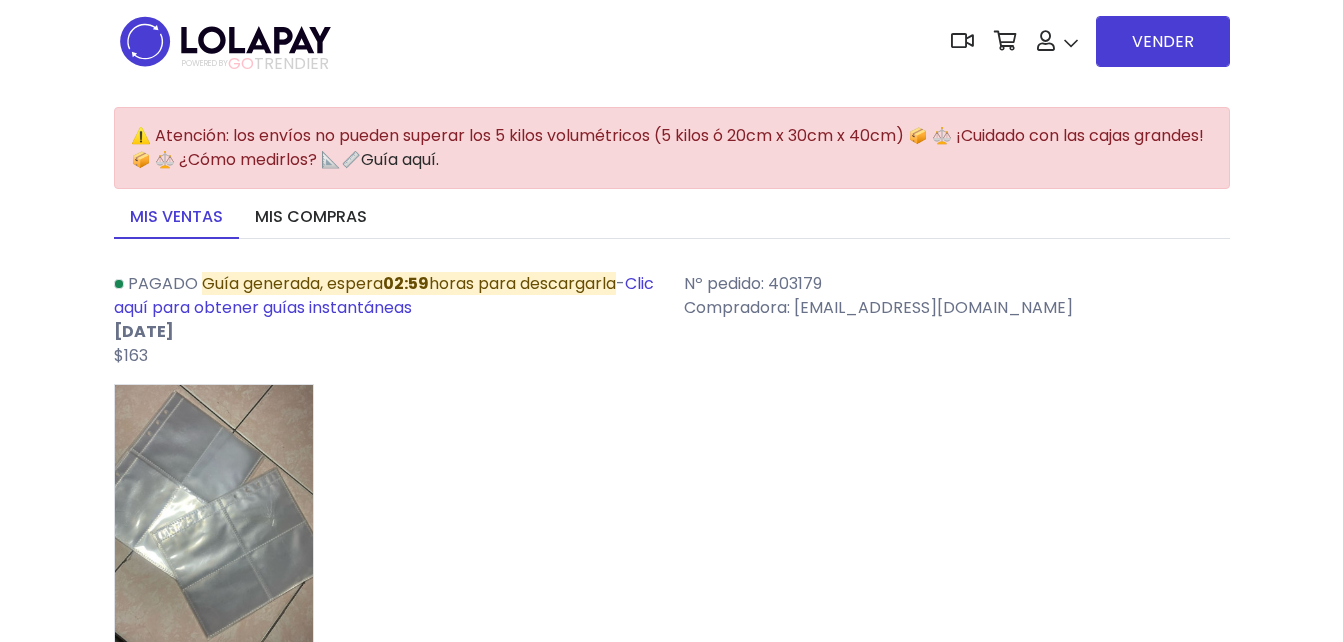 scroll, scrollTop: 0, scrollLeft: 0, axis: both 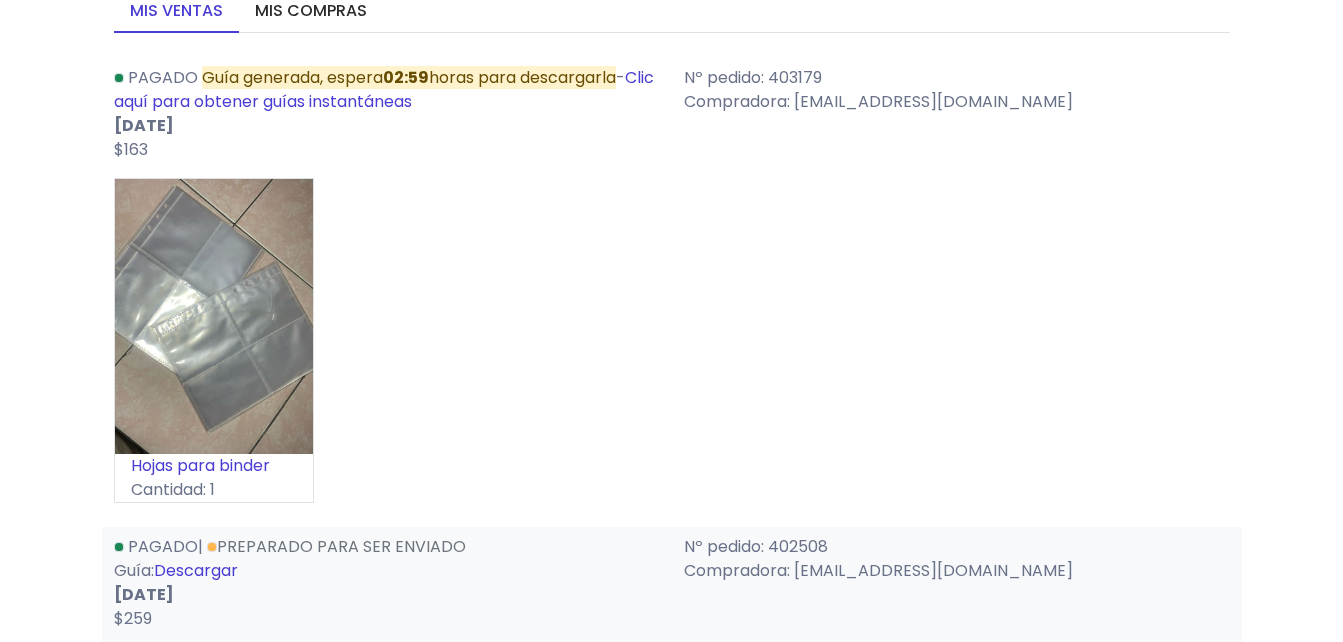 click on "Clic aquí para obtener guías instantáneas" at bounding box center (384, 89) 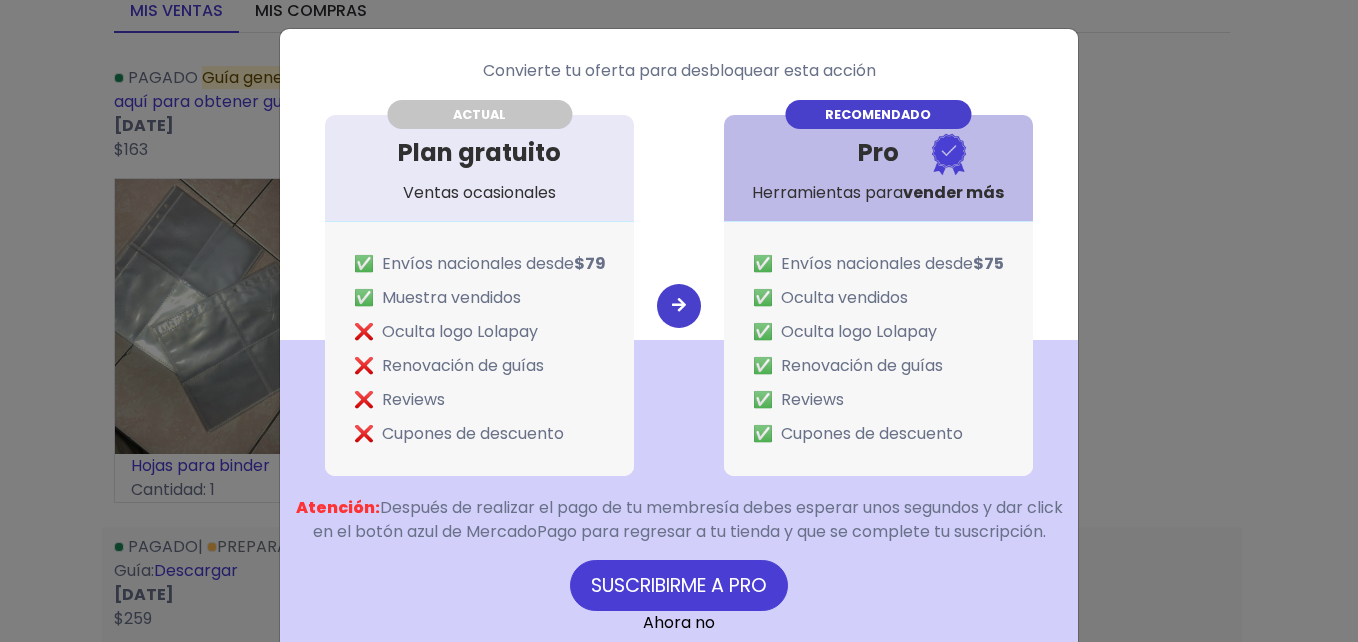 click on "Convierte tu oferta para desbloquear esta acción
ACTUAL
Plan gratuito
Ventas ocasionales
✅  Envíos nacionales desde  $79
✅  Muestra vendidos
❌  Oculta logo Lolapay
❌  Renovación de guías
❌  Reviews
❌  Cupones de descuento" at bounding box center (679, 321) 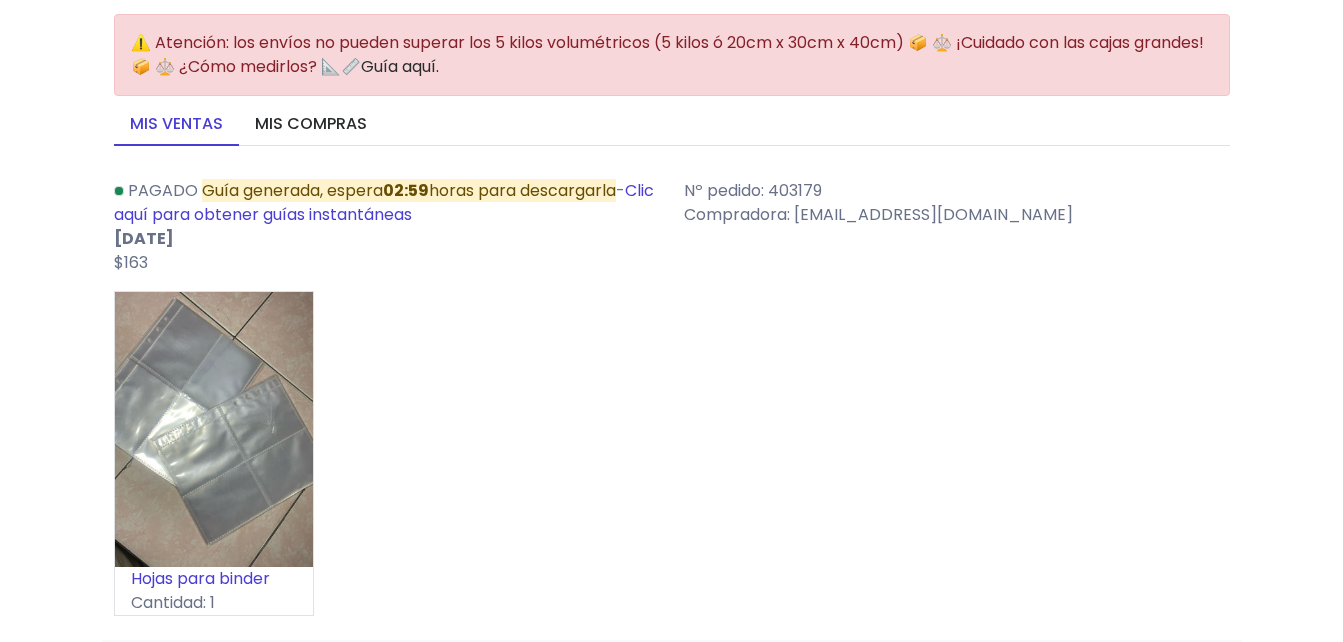 scroll, scrollTop: 107, scrollLeft: 0, axis: vertical 